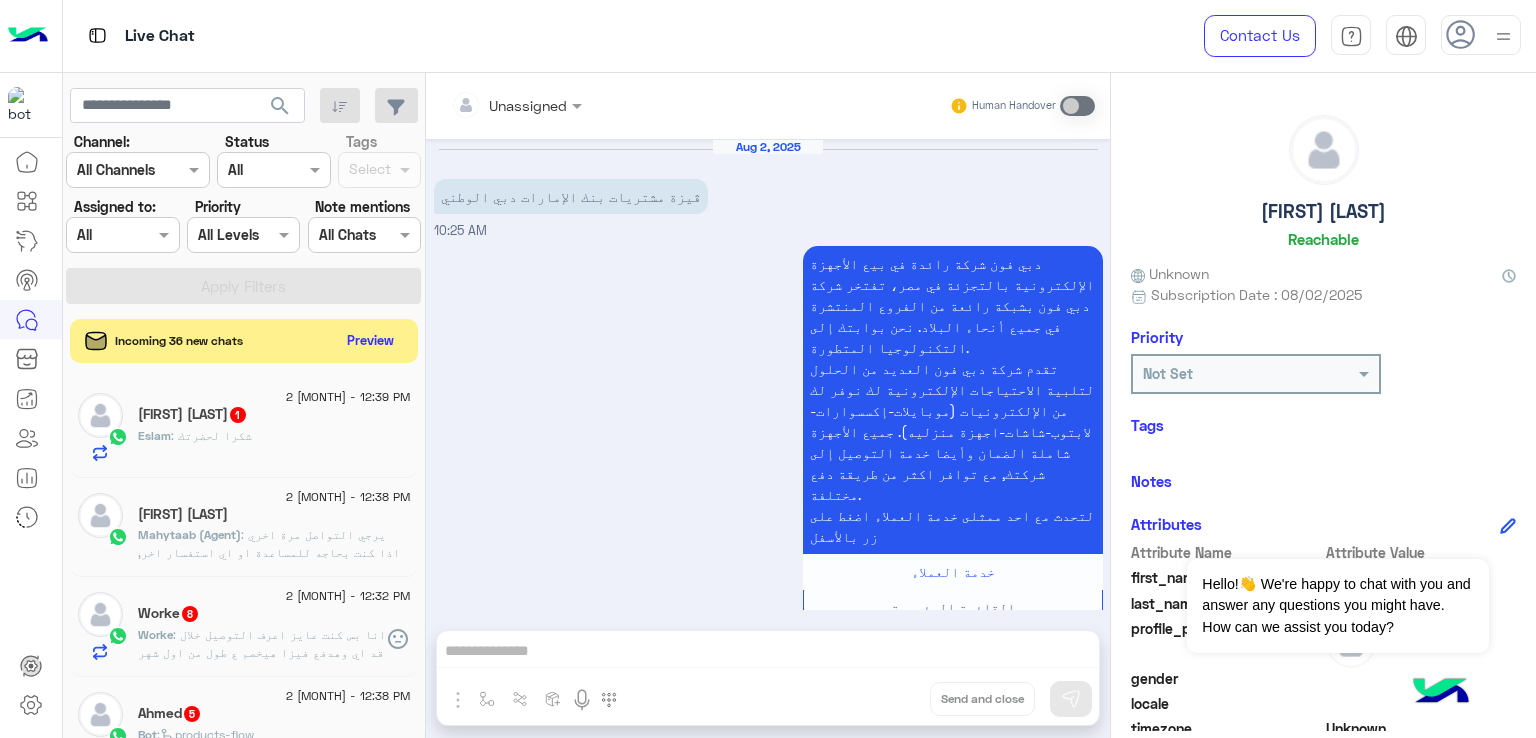 scroll, scrollTop: 0, scrollLeft: 0, axis: both 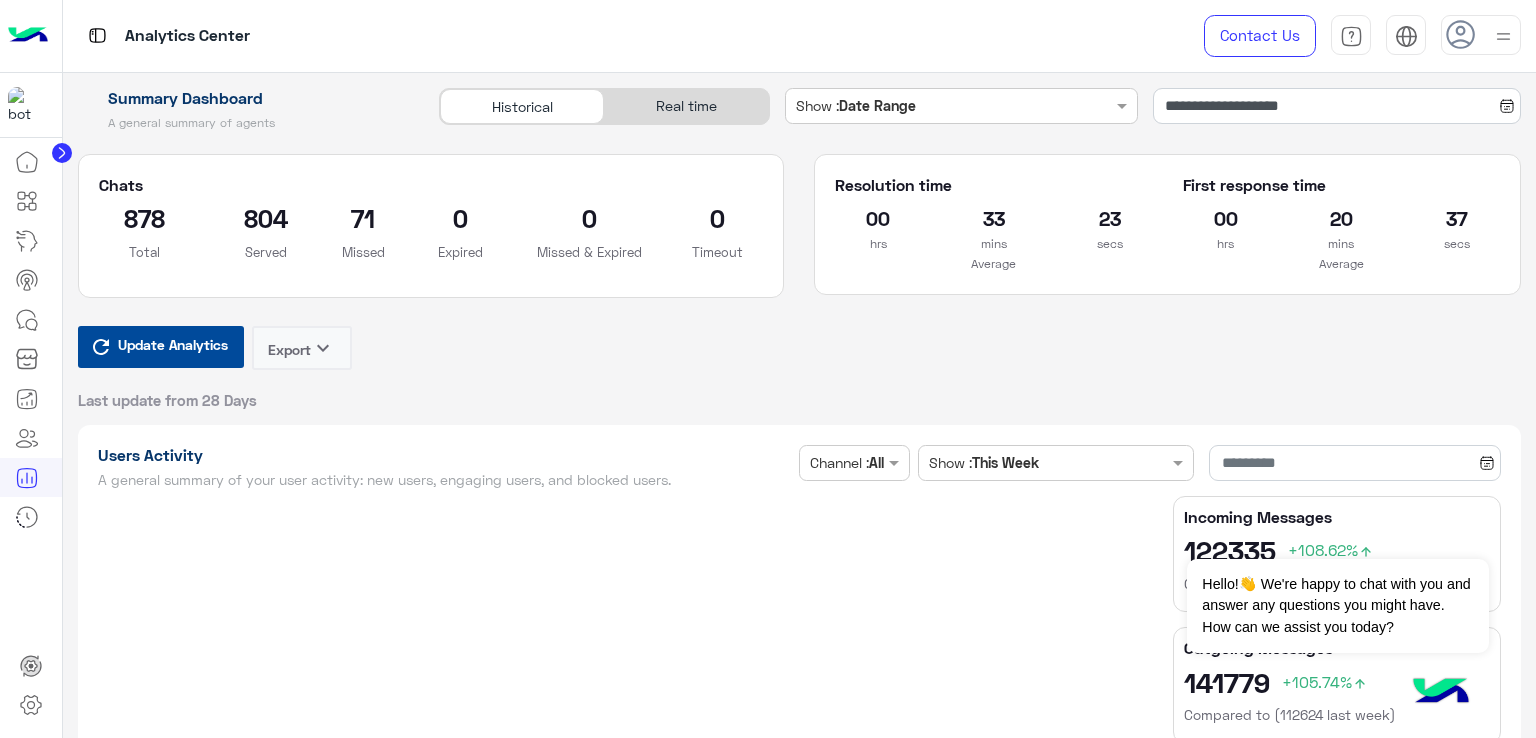type on "**********" 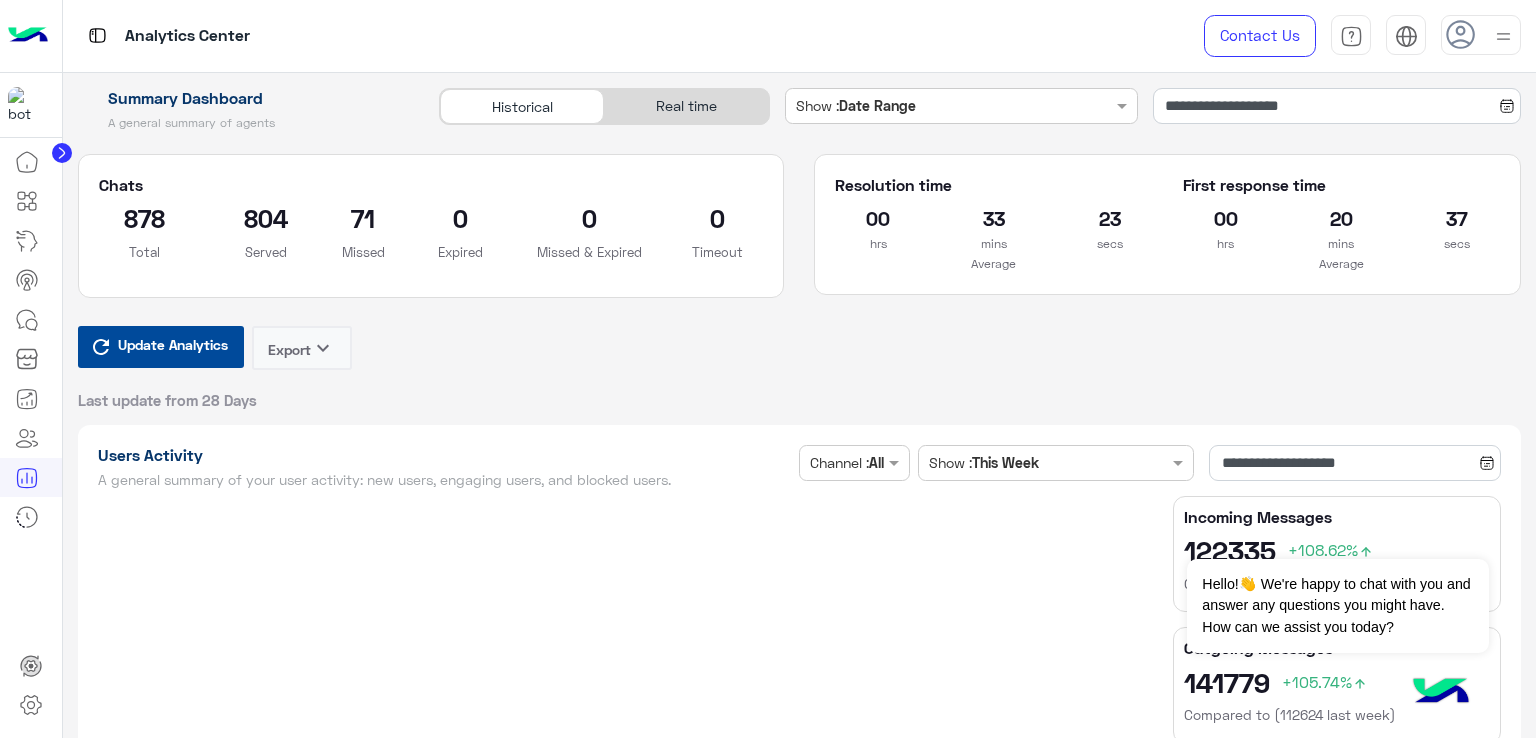 type on "**********" 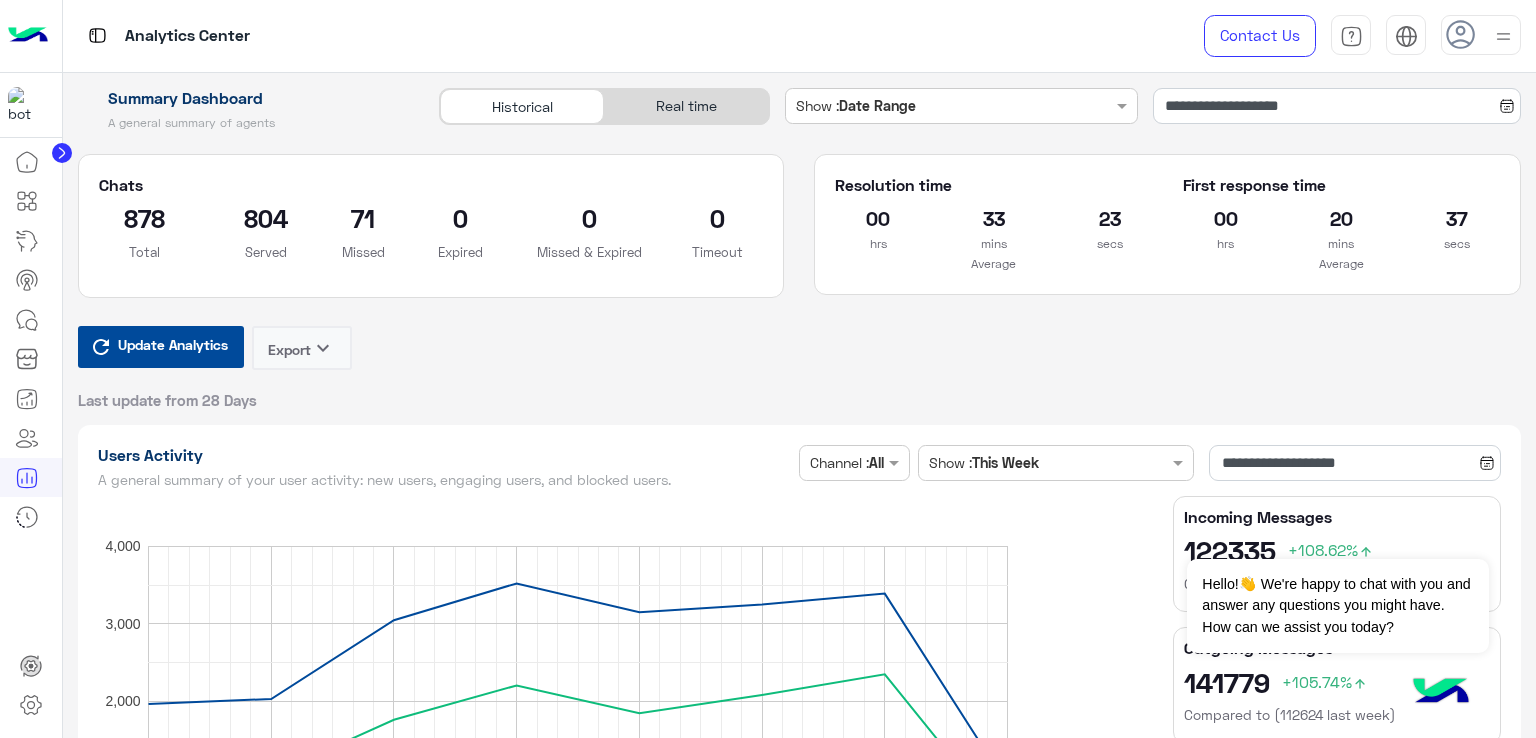 type on "**********" 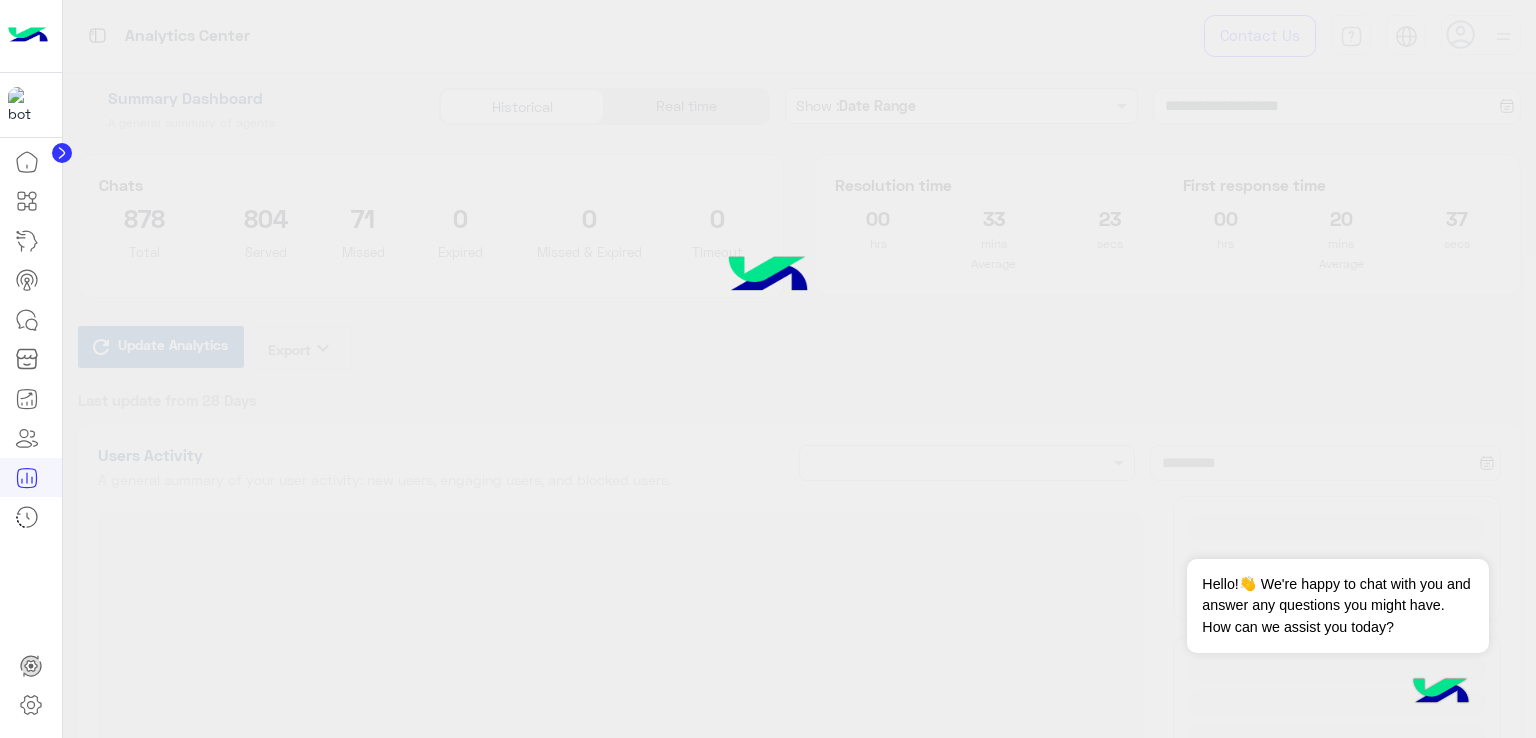 type on "**********" 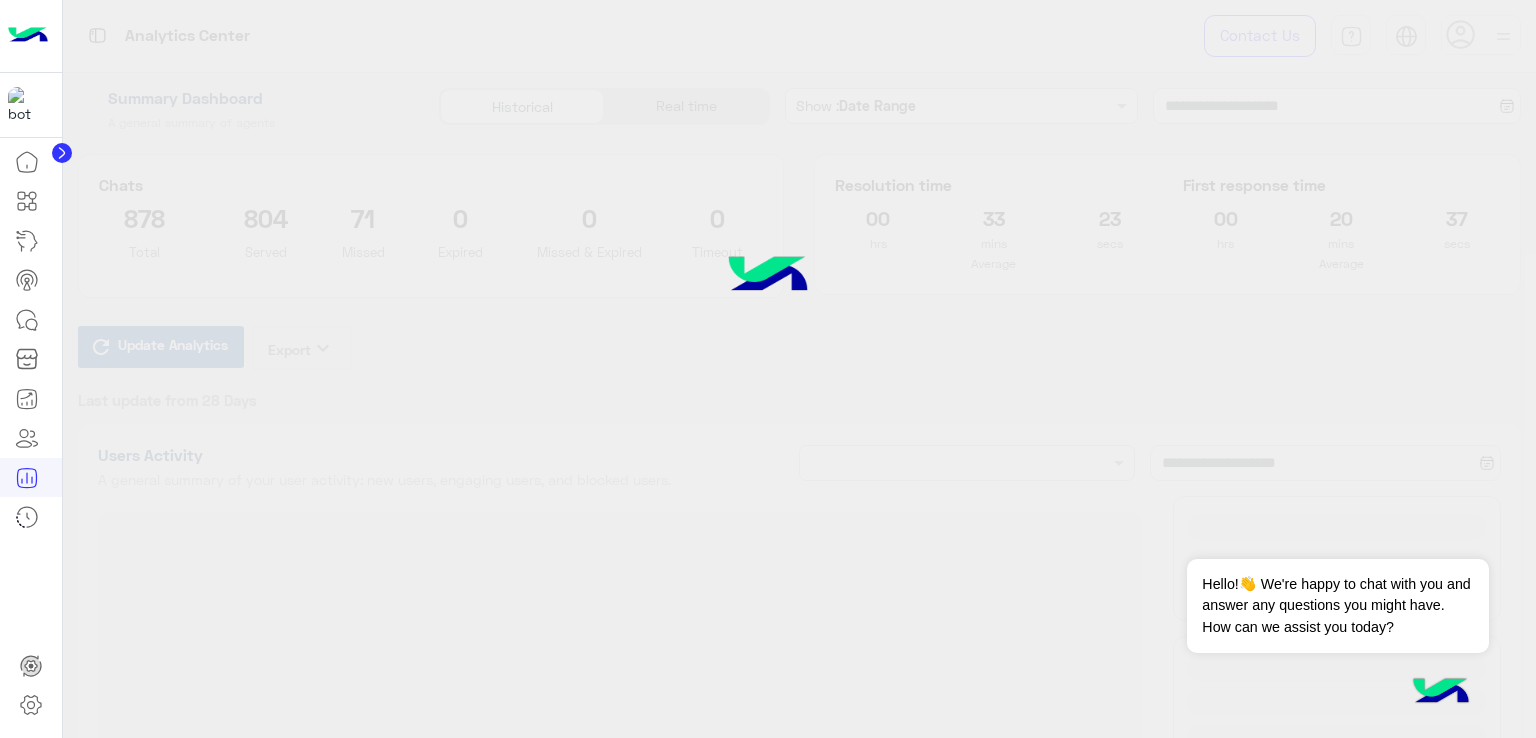 type on "**********" 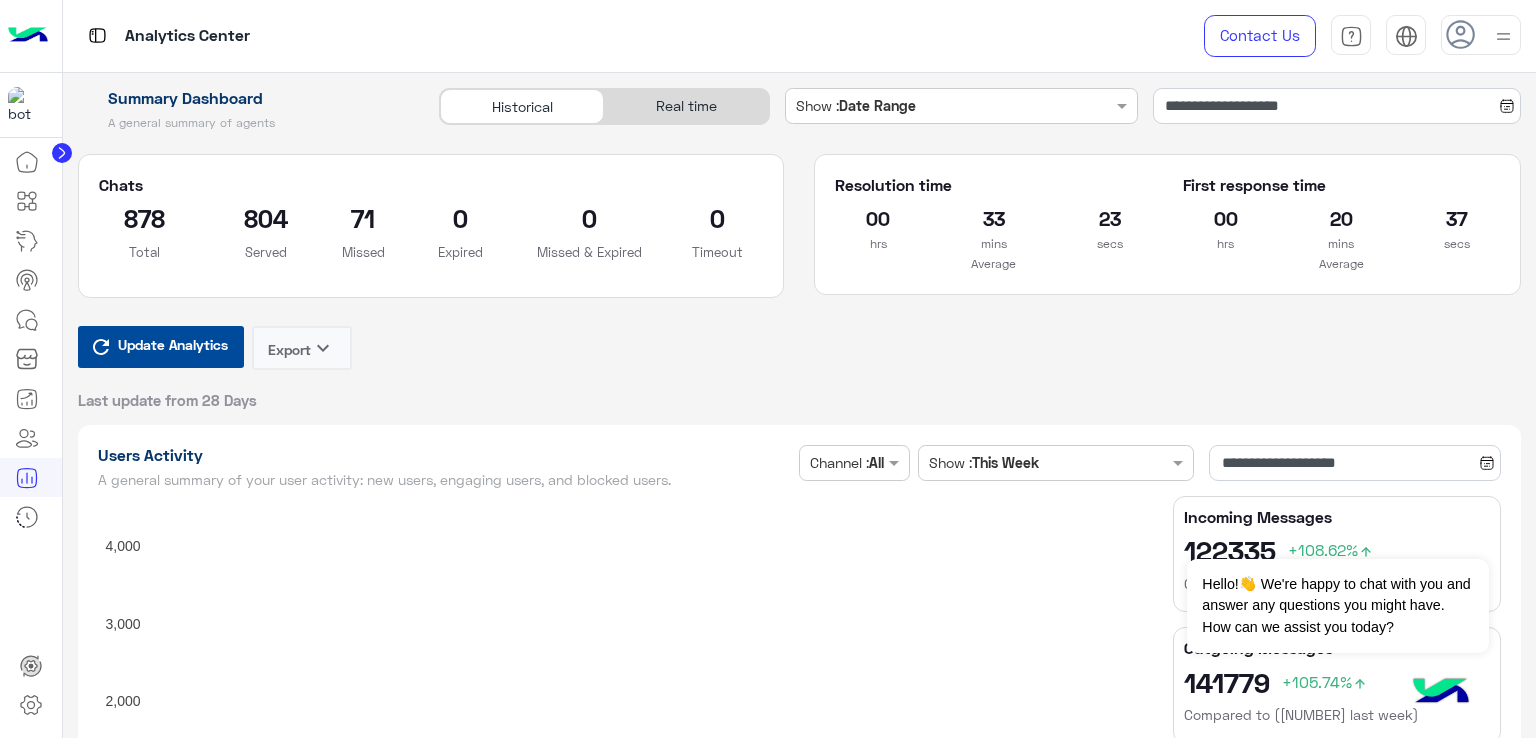 type on "**********" 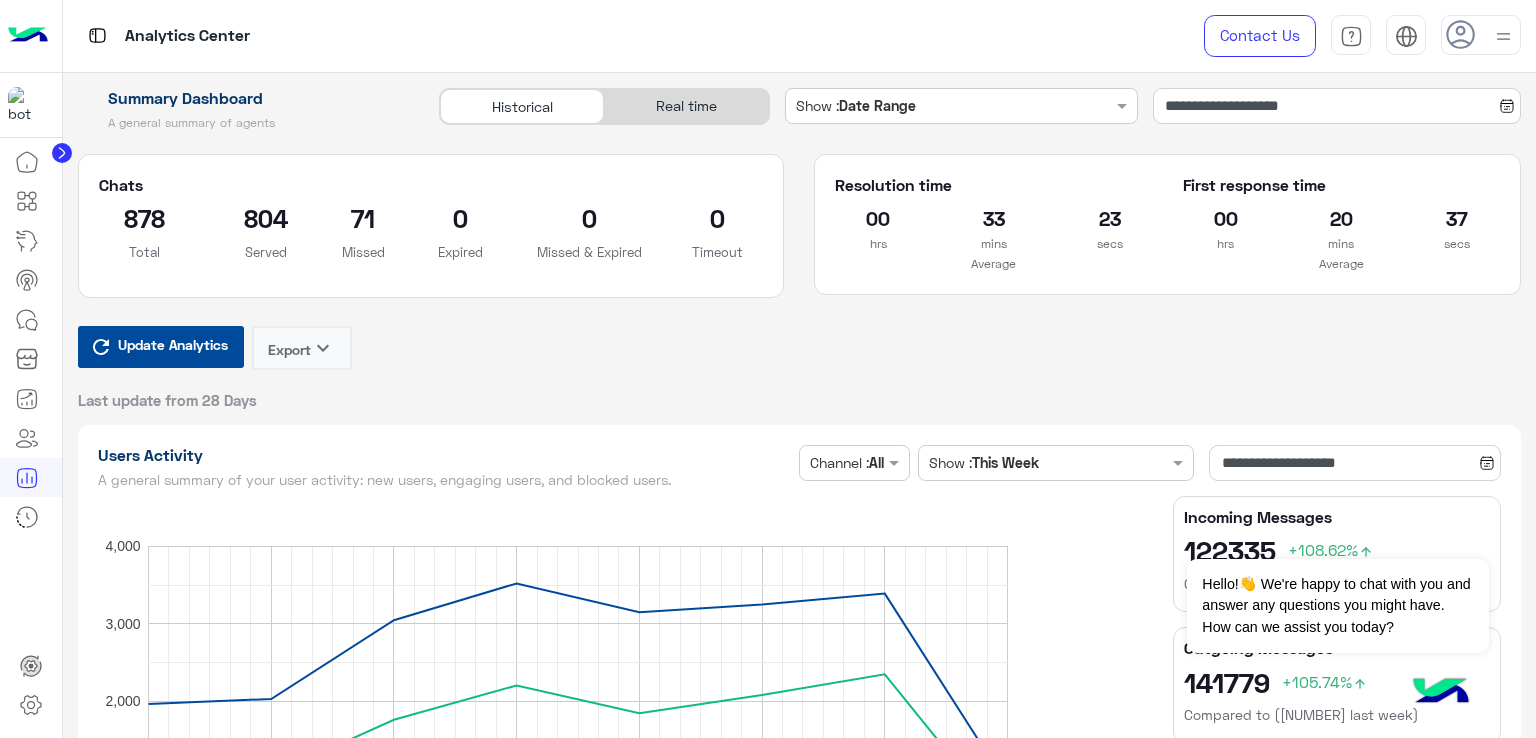 type on "**********" 